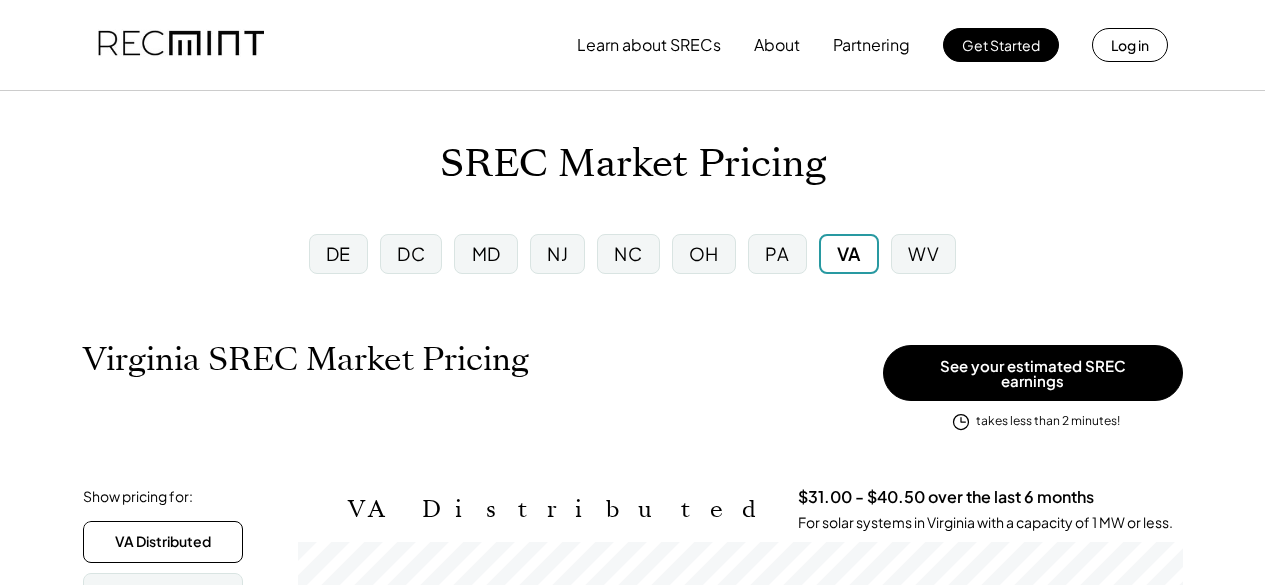 scroll, scrollTop: 0, scrollLeft: 0, axis: both 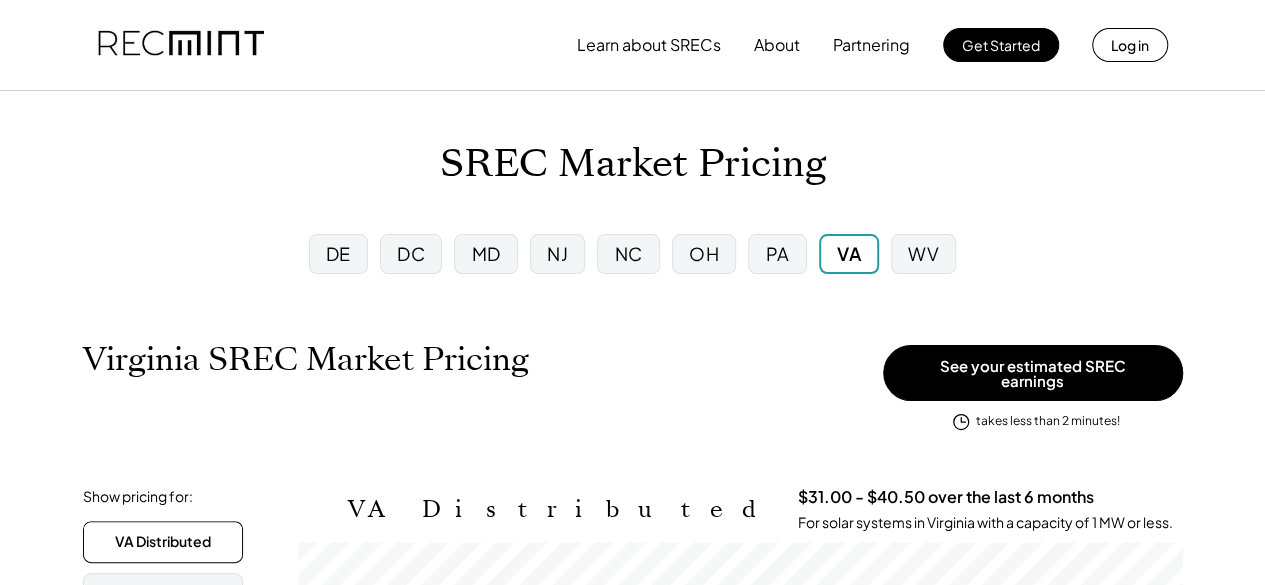 click on "See your estimated SREC earnings" at bounding box center (1033, 373) 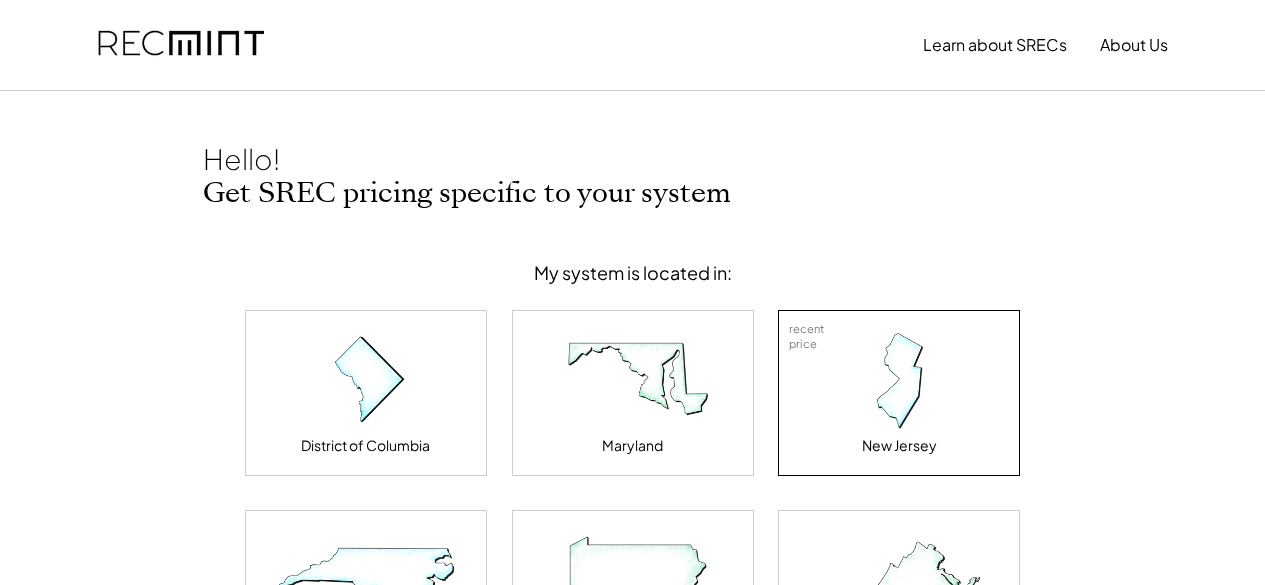 scroll, scrollTop: 0, scrollLeft: 0, axis: both 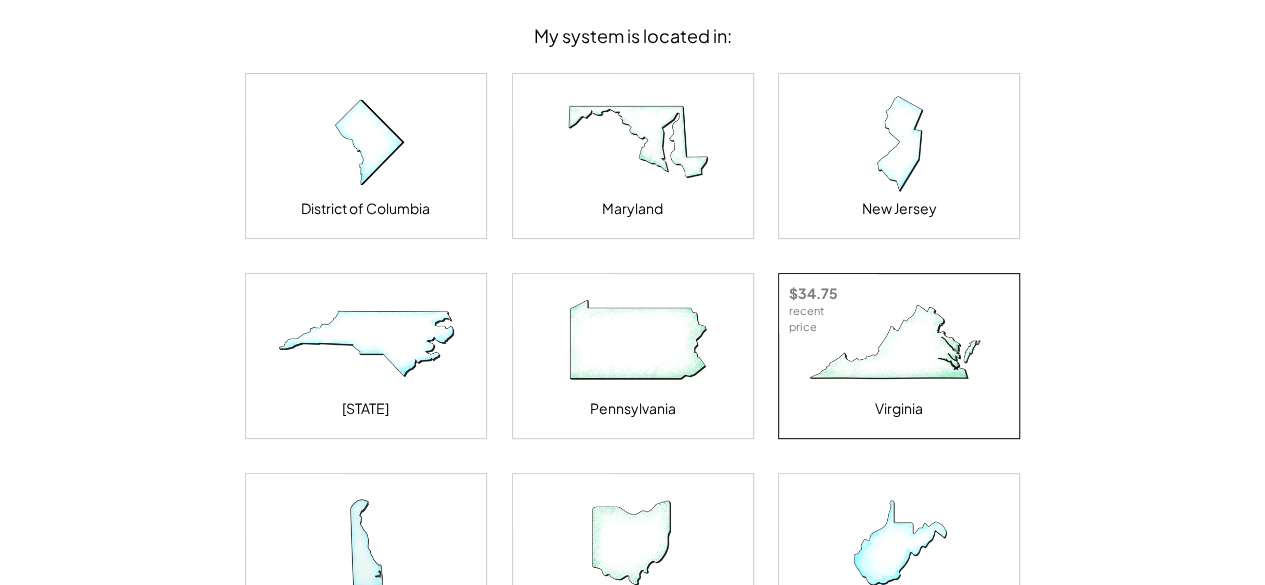 click at bounding box center (899, 344) 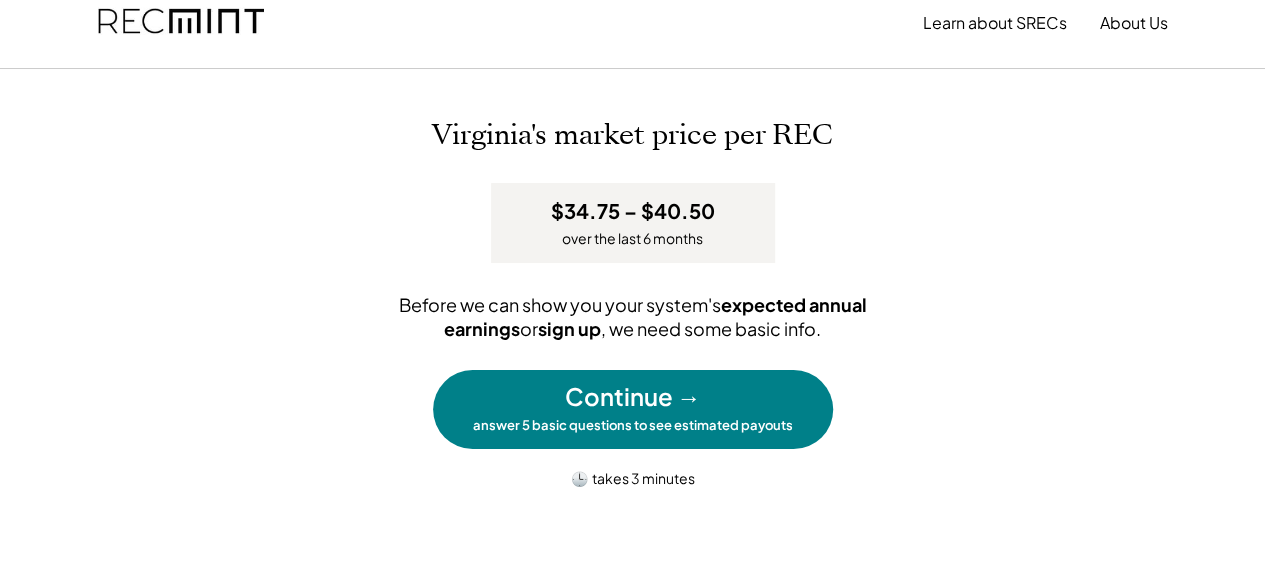 scroll, scrollTop: 28, scrollLeft: 0, axis: vertical 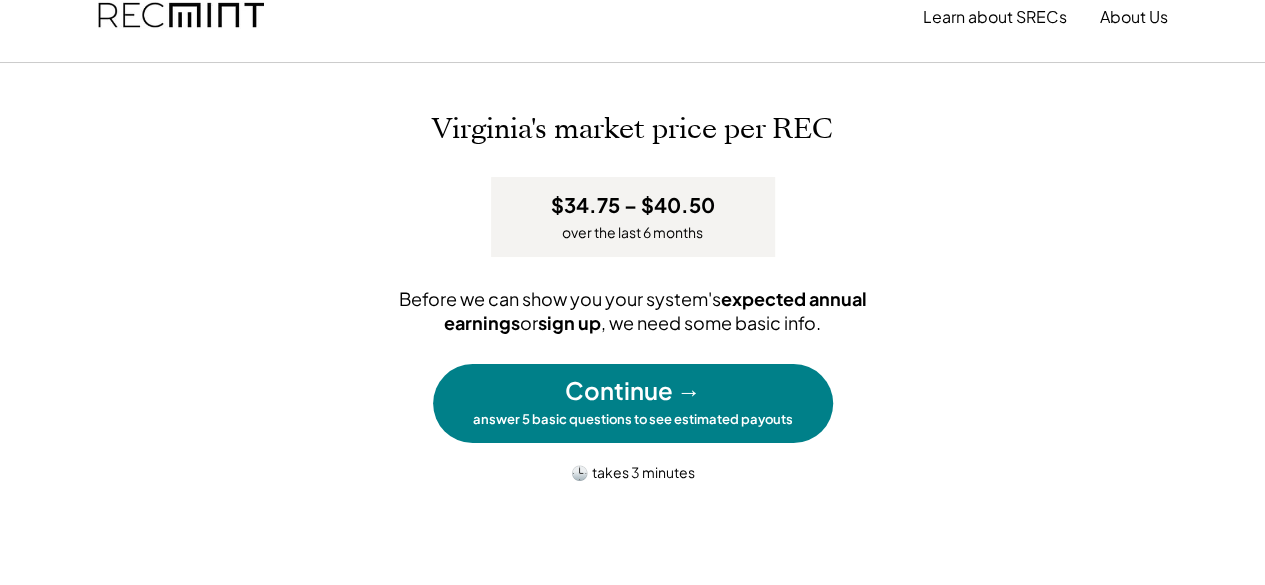 click on "answer 5 basic questions to see estimated payouts" at bounding box center (633, 419) 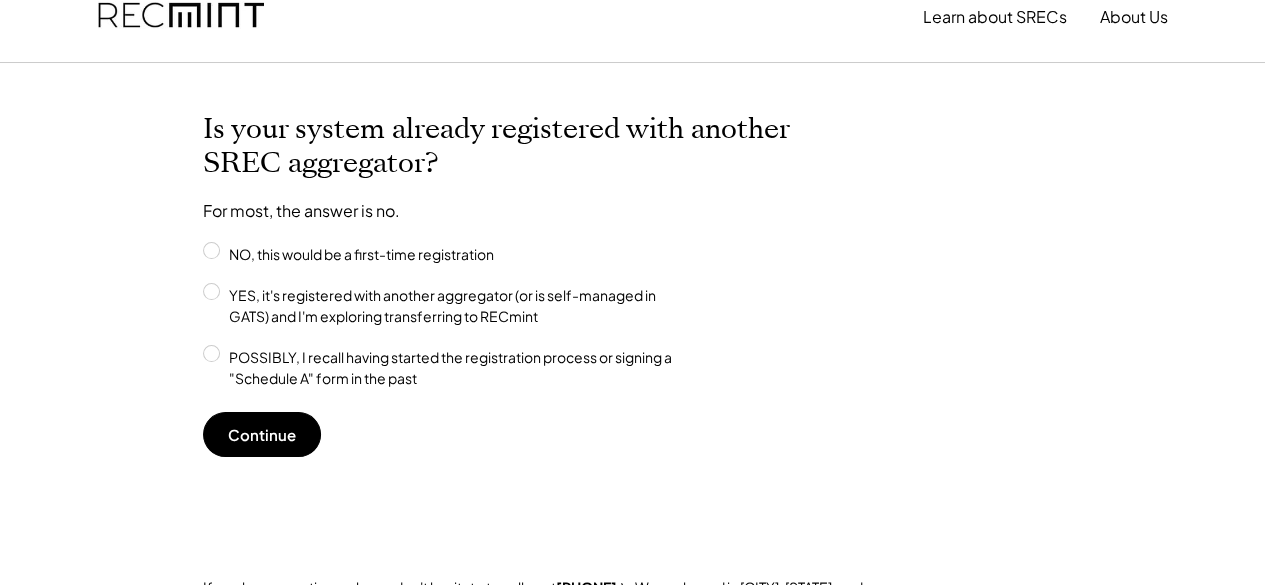 click on "Continue" at bounding box center (262, 434) 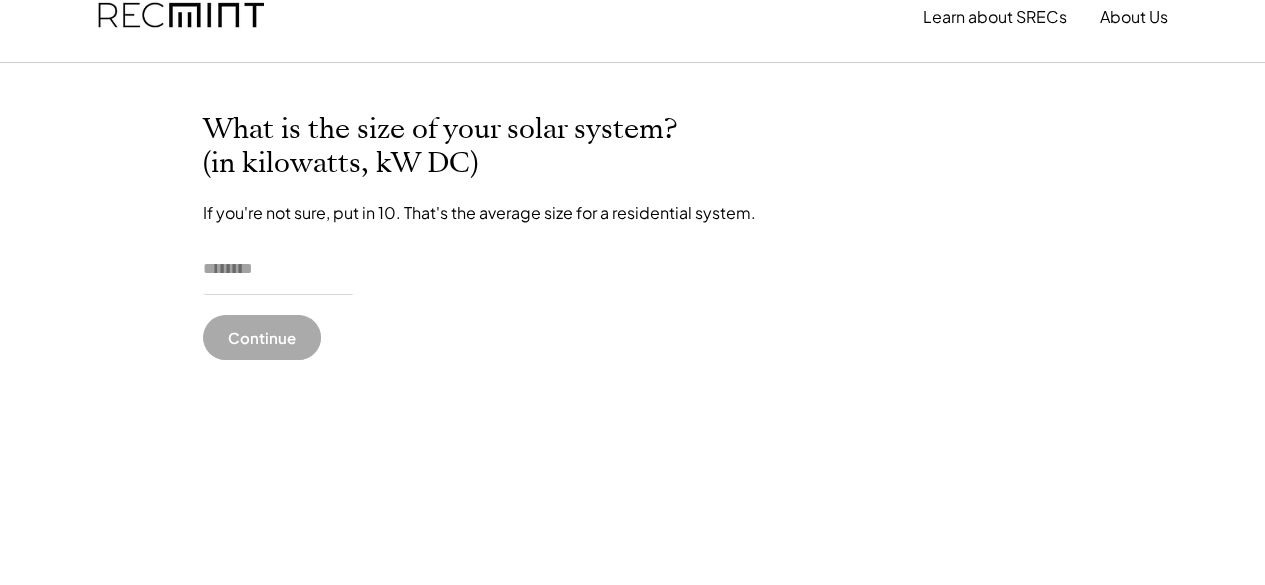 click at bounding box center (278, 270) 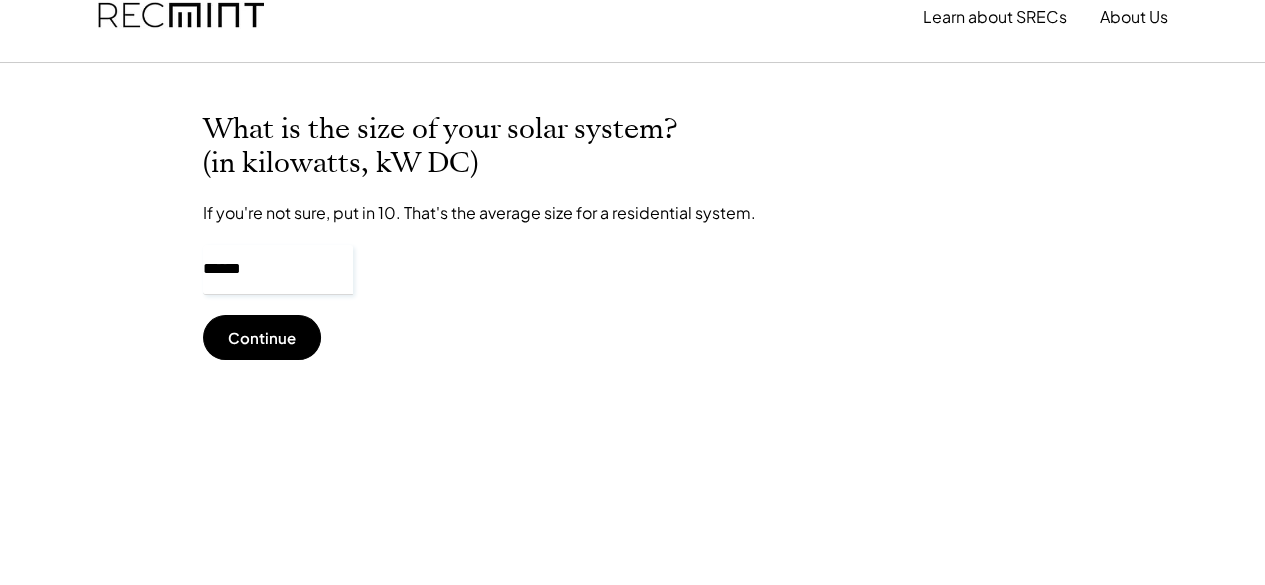 click on "Continue" at bounding box center (262, 337) 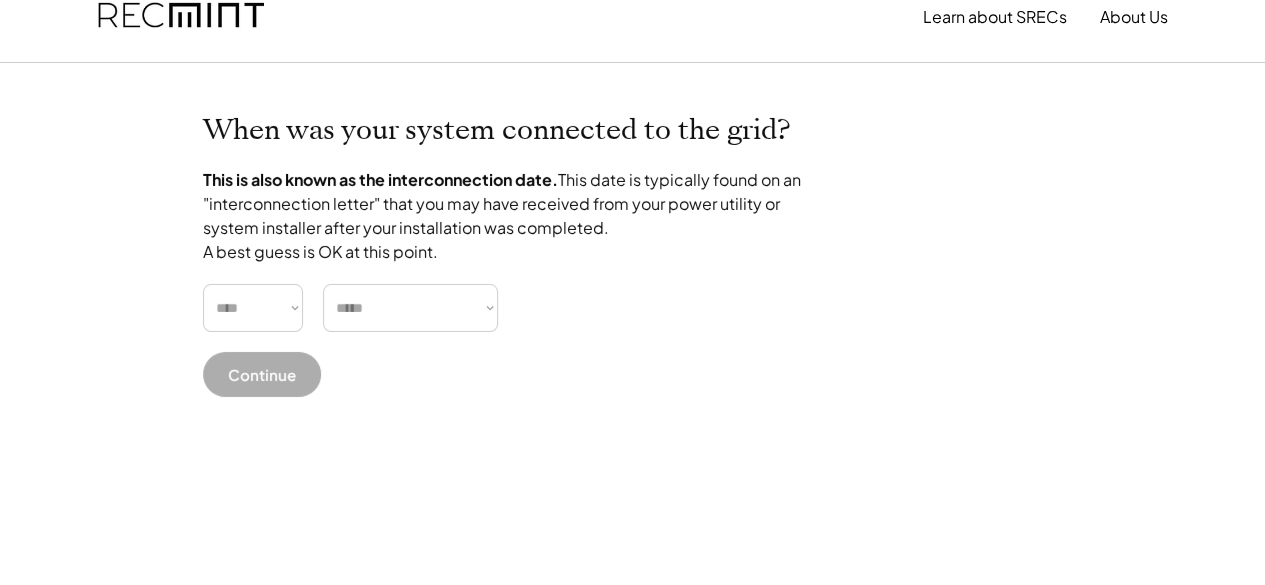click on "**** **** **** **** **** **** **** **** **** **** **** **** **** **** ****" at bounding box center (253, 308) 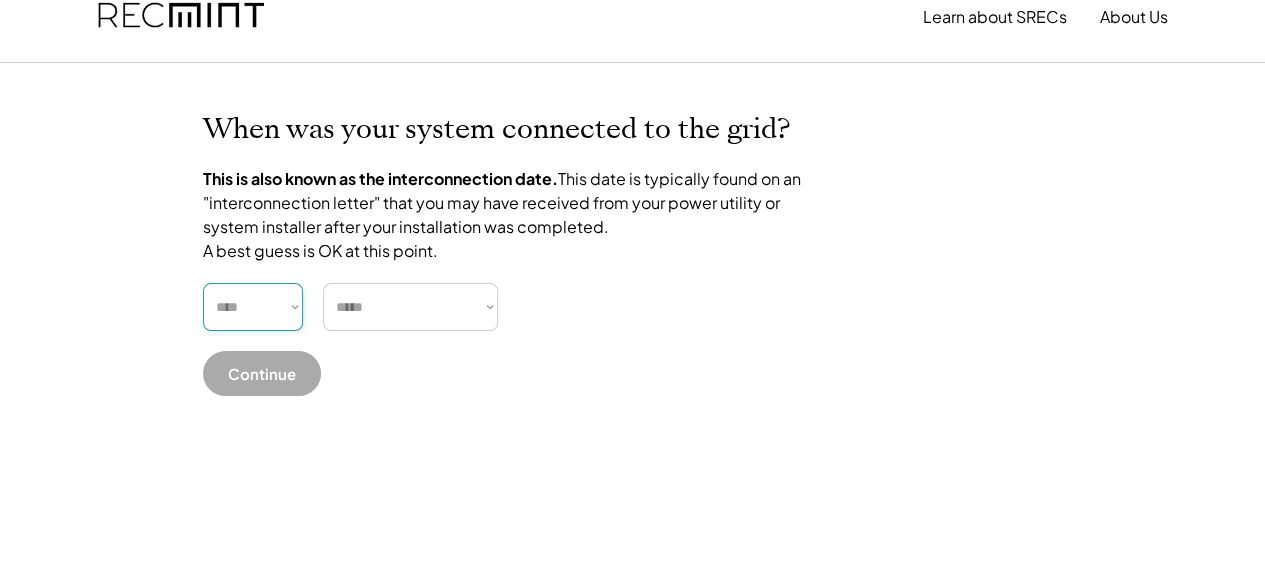 select on "****" 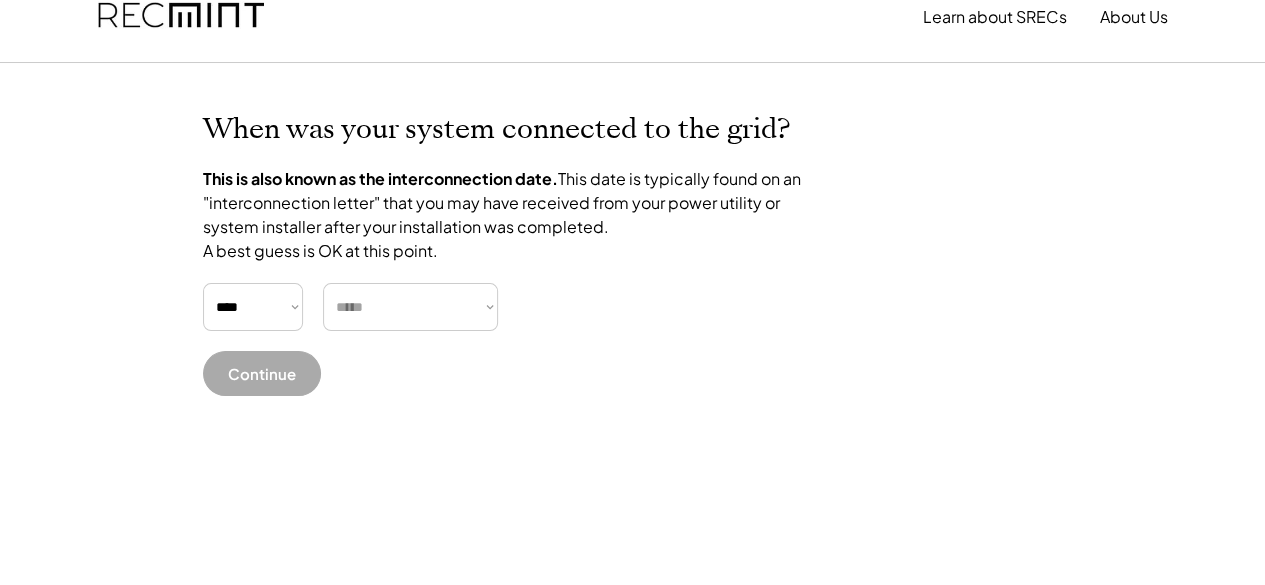 click on "***** ******* ******** ***** ***** *** **** **** ****** ********* ******* ******** ********" at bounding box center [410, 307] 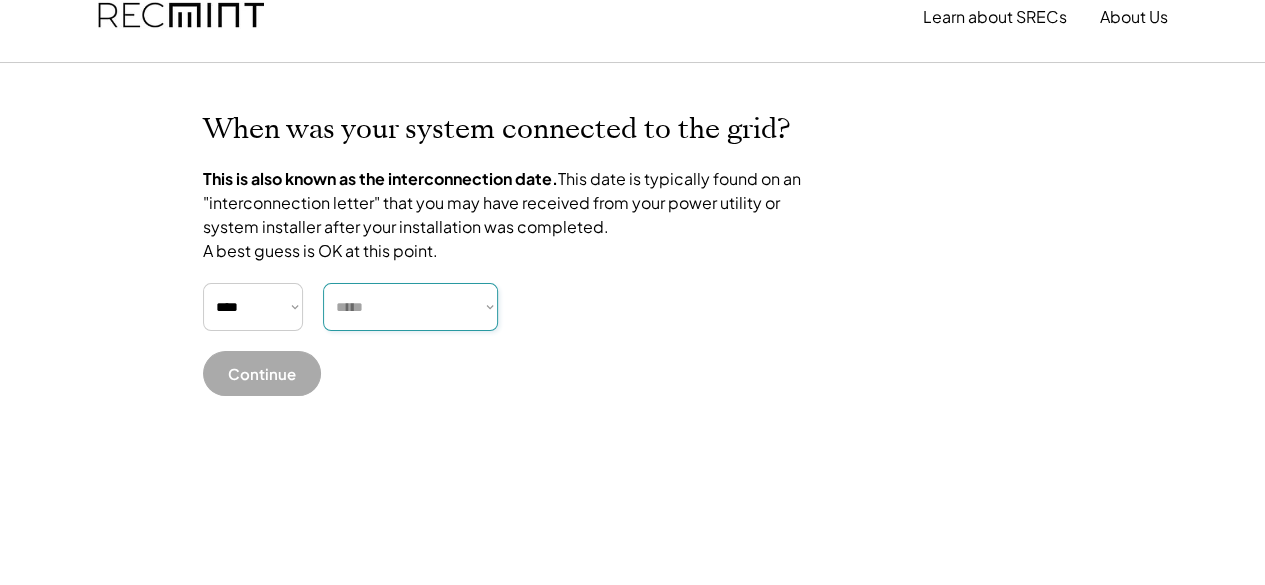 select on "******" 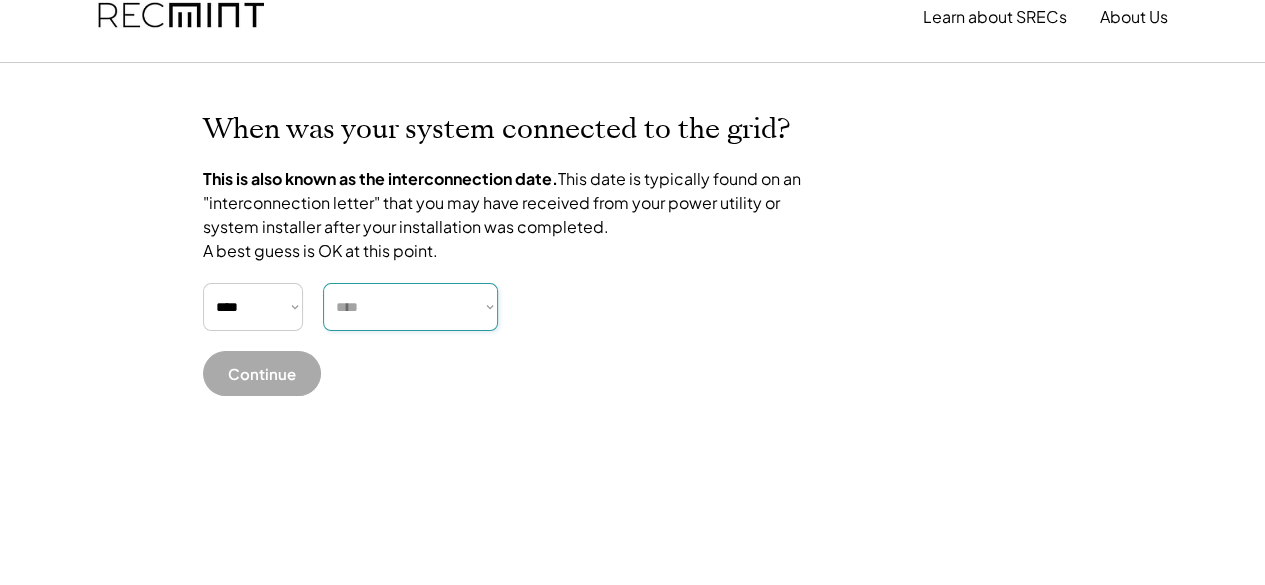 click on "***** ******* ******** ***** ***** *** **** **** ****** ********* ******* ******** ********" at bounding box center (410, 307) 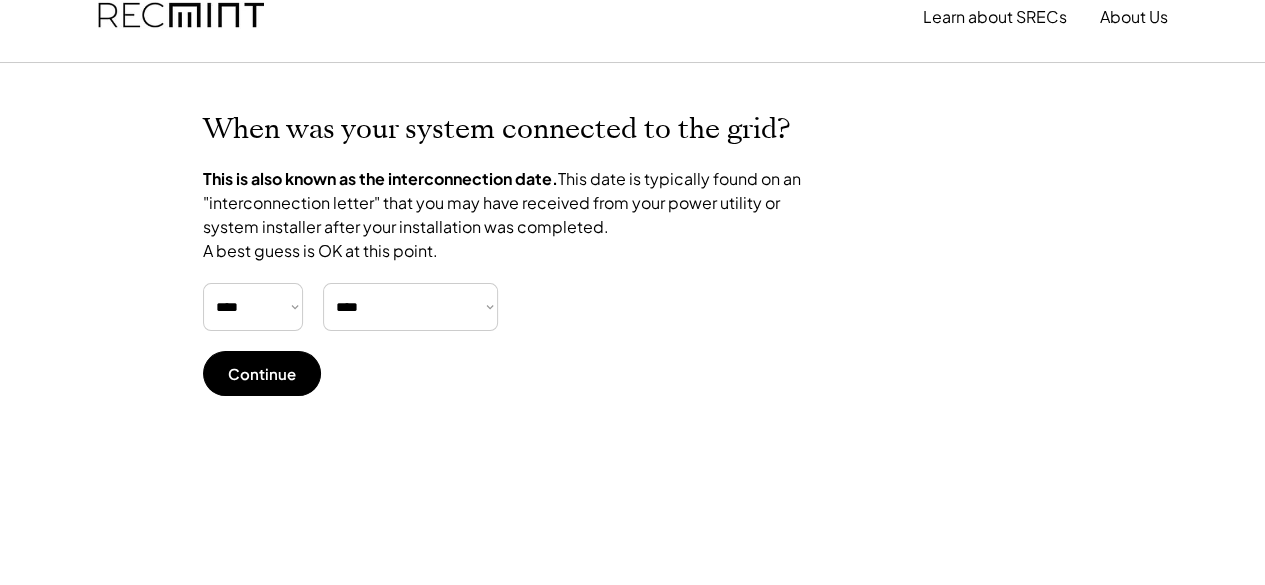 click on "Continue" at bounding box center [262, 373] 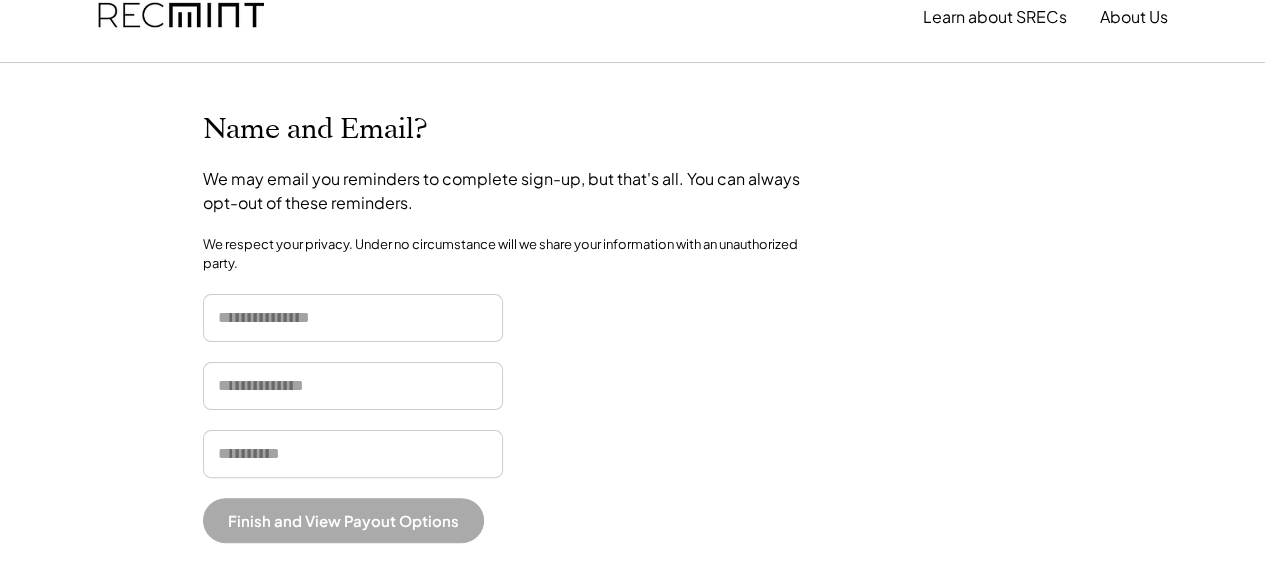 click at bounding box center [353, 318] 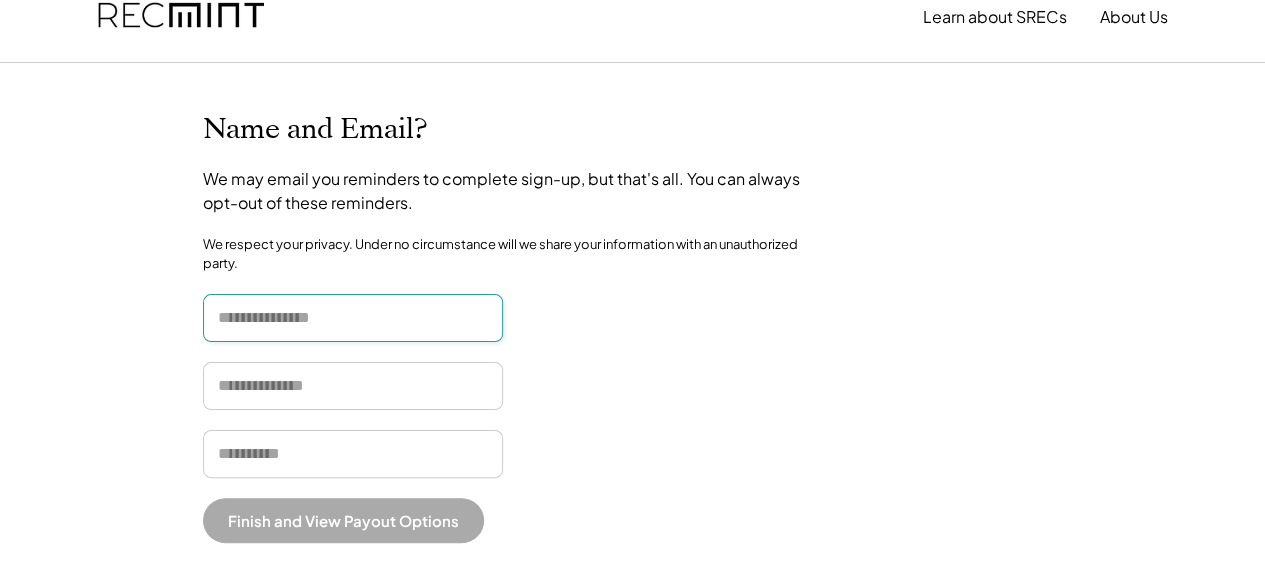 click at bounding box center [353, 318] 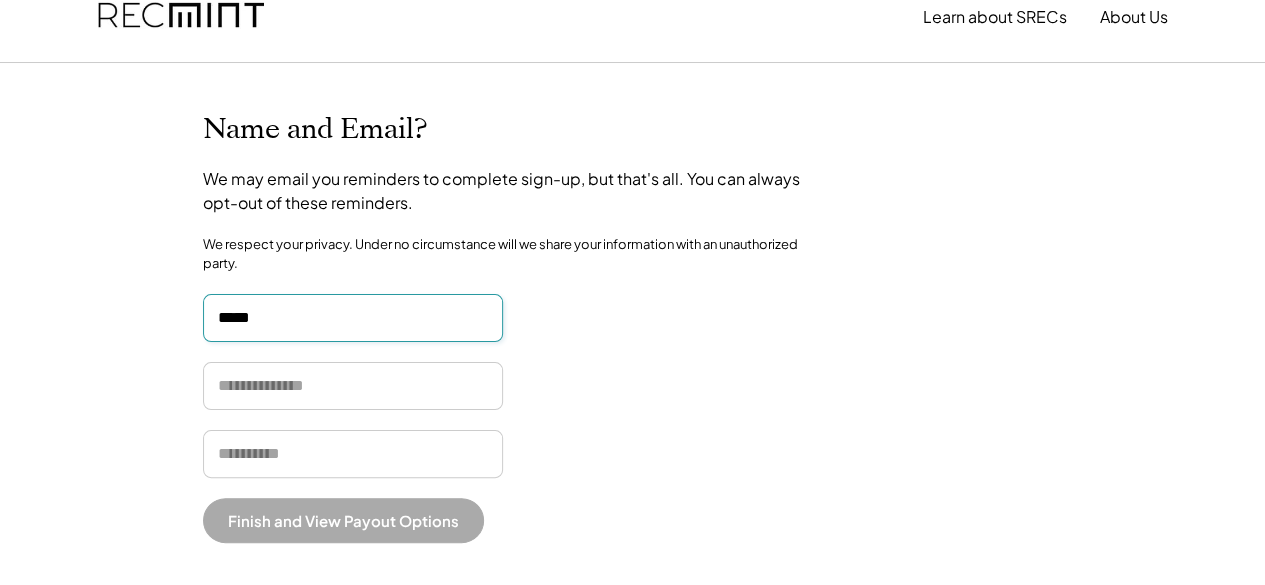 type on "*****" 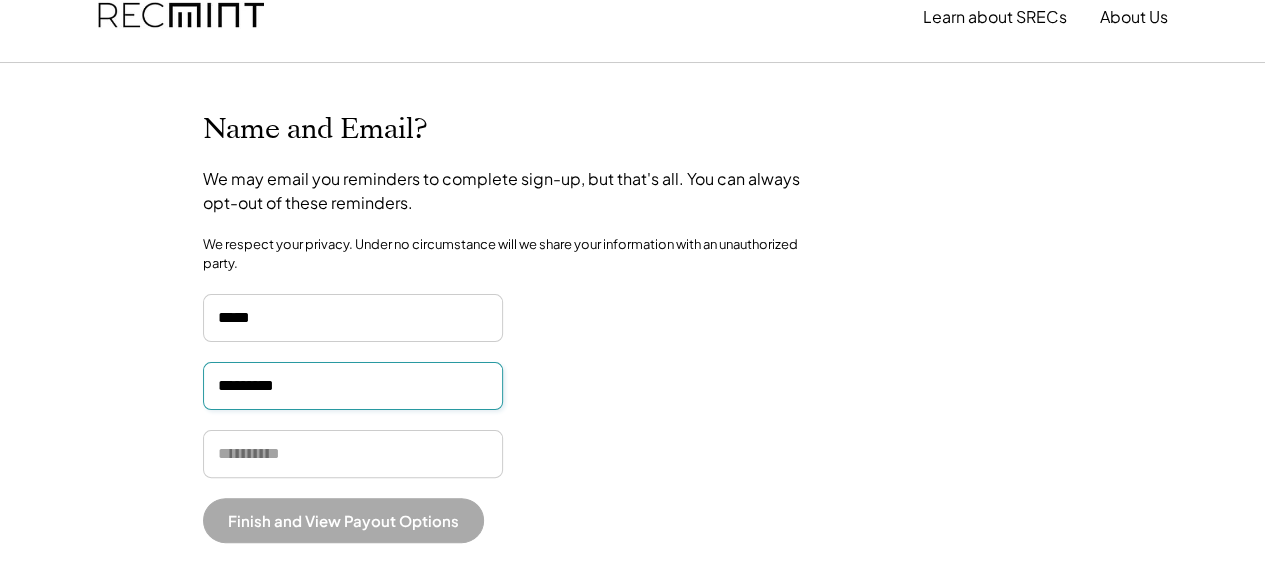 type on "*********" 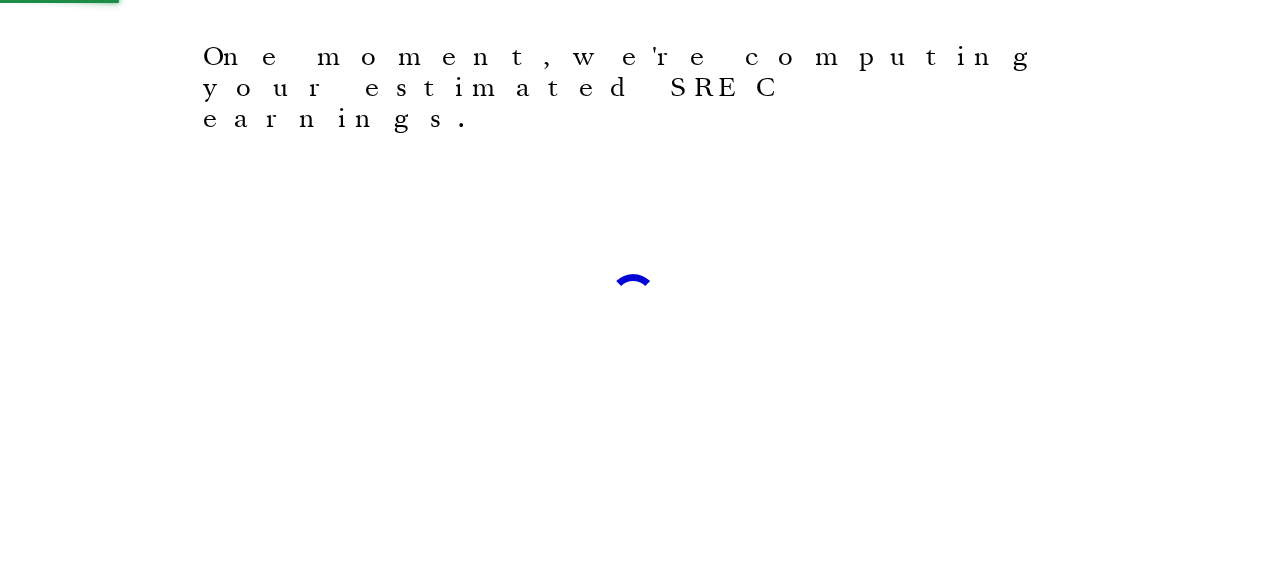 scroll, scrollTop: 100, scrollLeft: 0, axis: vertical 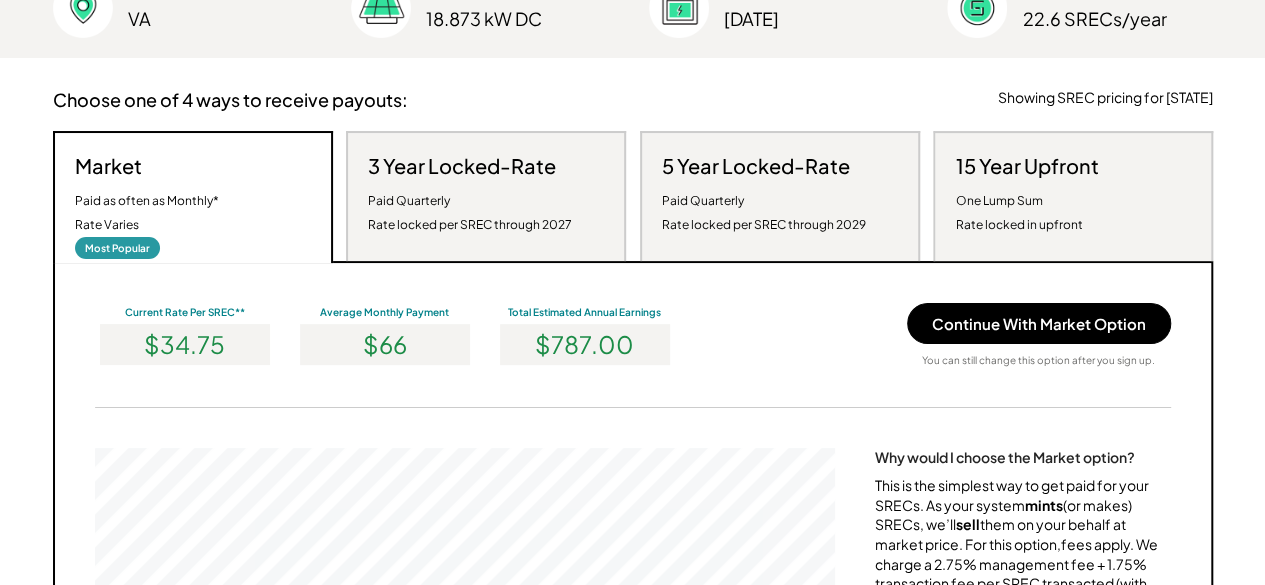 click on "$66" at bounding box center [385, 344] 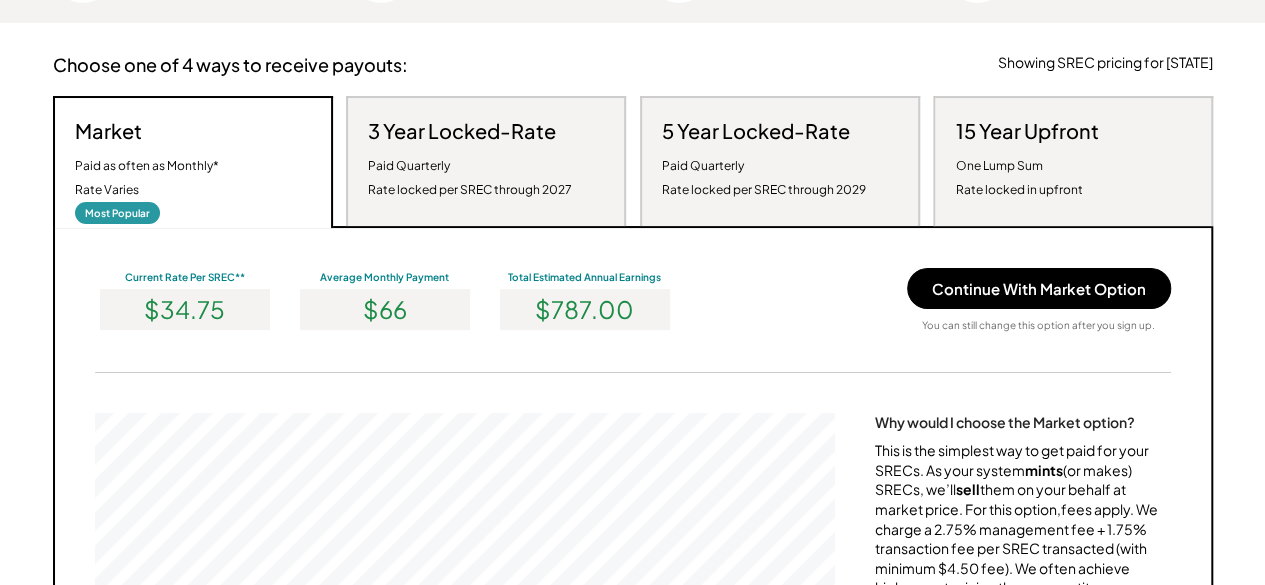 scroll, scrollTop: 341, scrollLeft: 0, axis: vertical 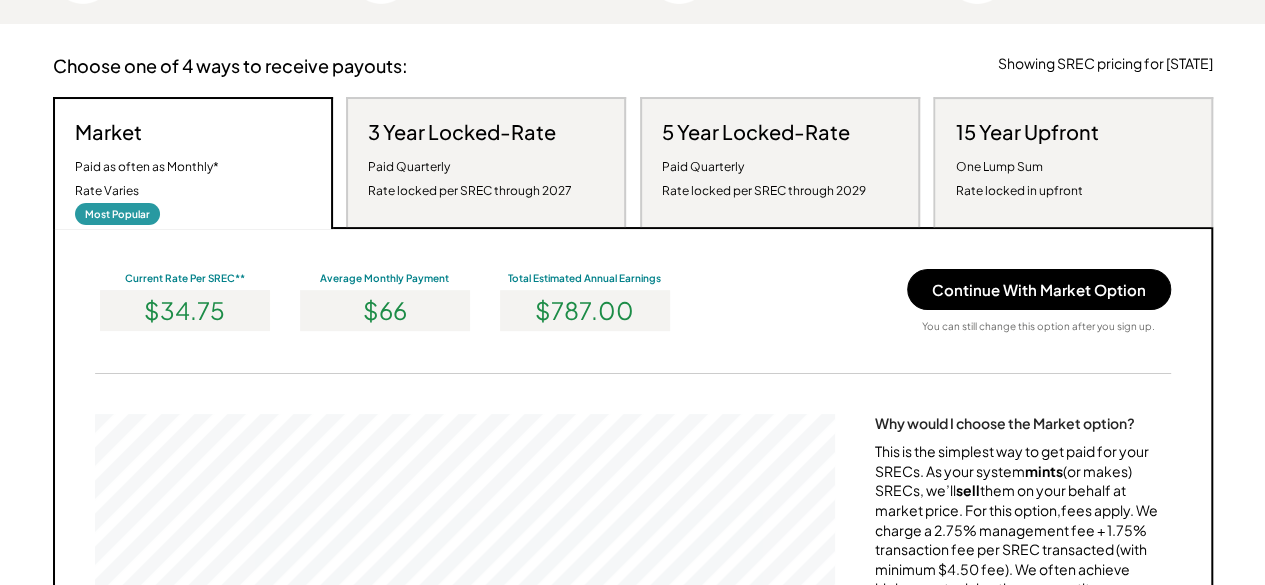 click on "3 Year Locked-Rate" at bounding box center [462, 132] 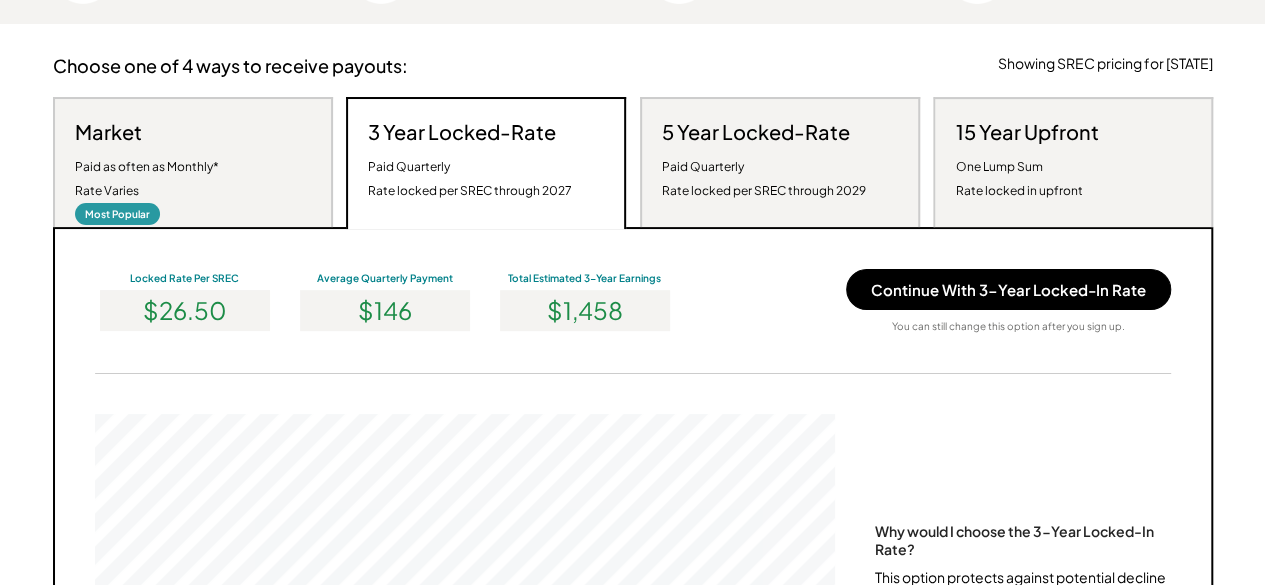scroll, scrollTop: 999620, scrollLeft: 999260, axis: both 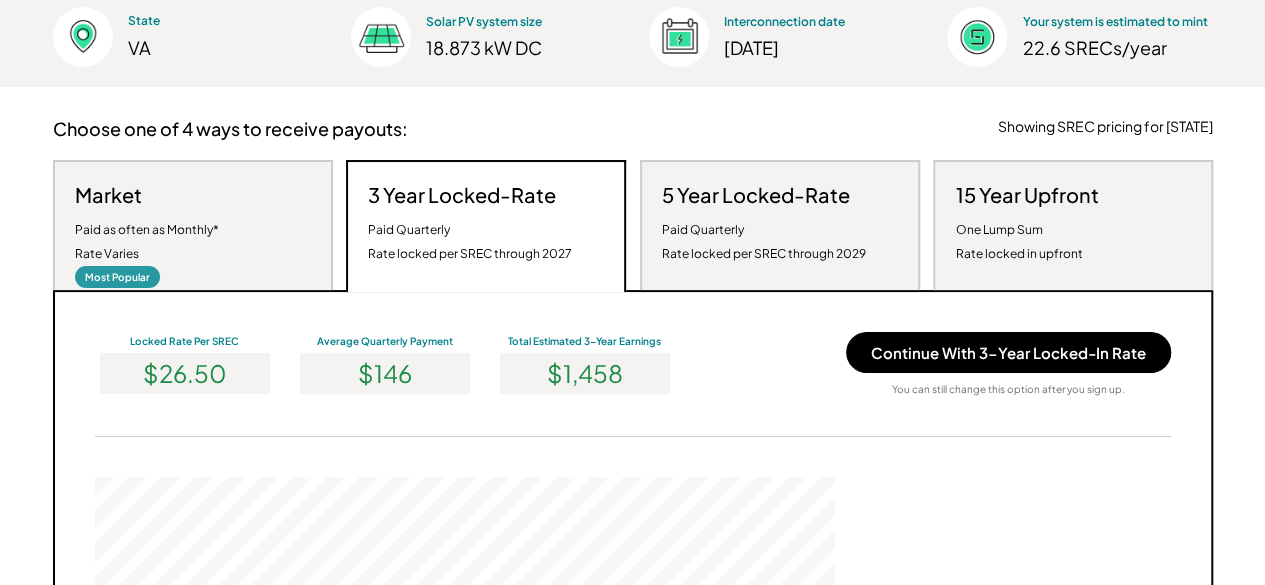 click on "Paid Quarterly
Rate locked per SREC through 2029" at bounding box center [764, 242] 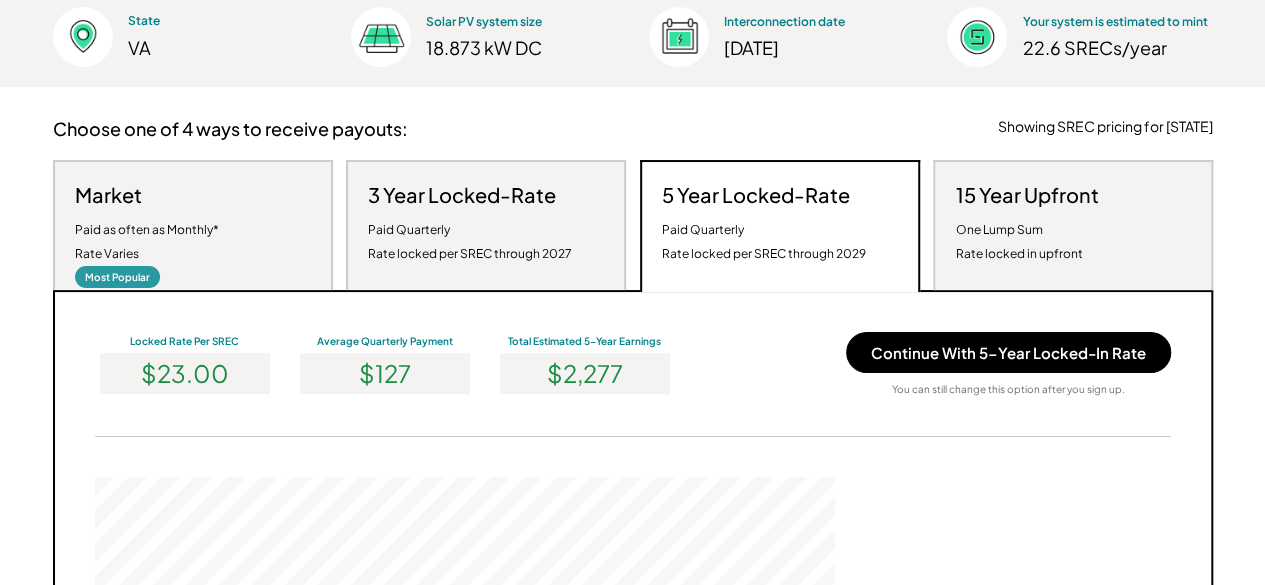 scroll, scrollTop: 999620, scrollLeft: 999260, axis: both 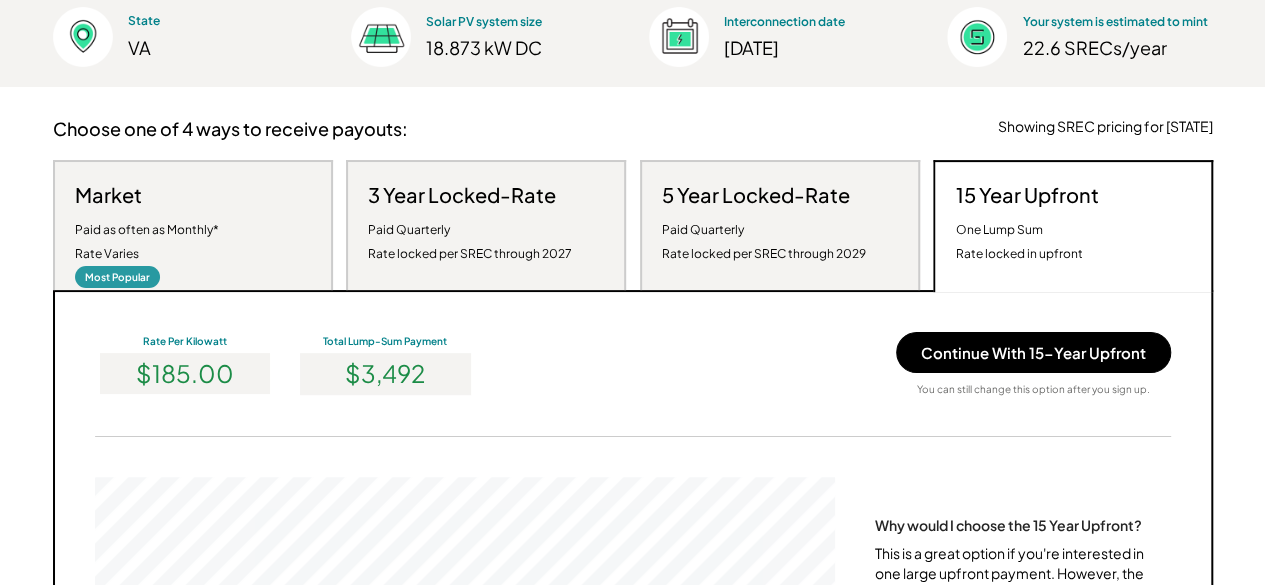 click on "$3,492" at bounding box center (385, 373) 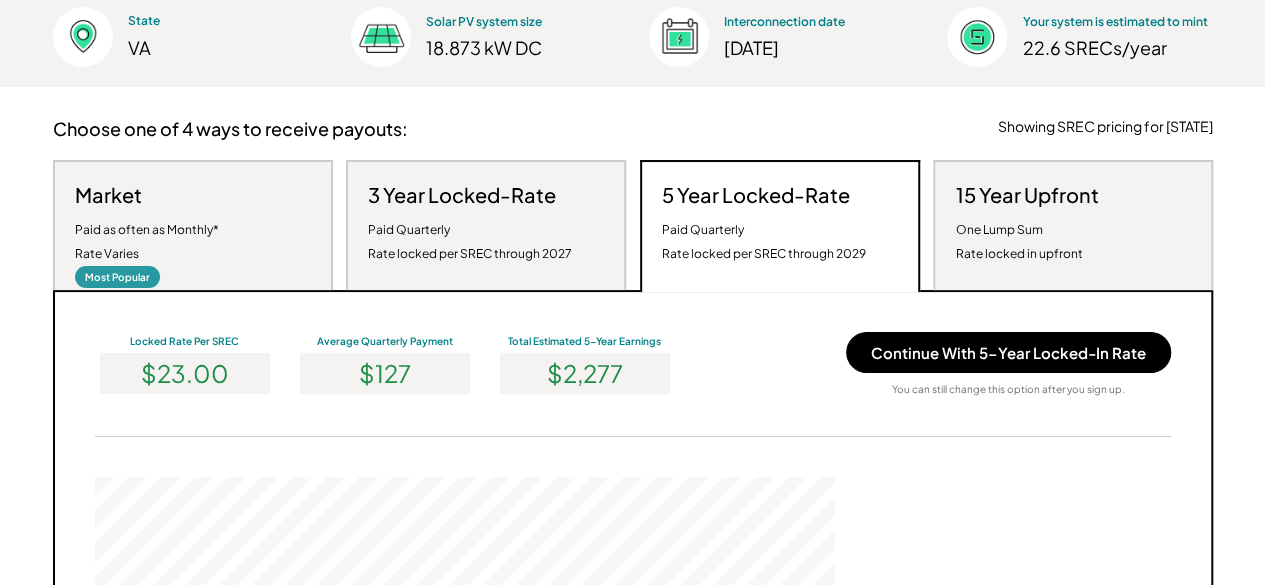 scroll, scrollTop: 999620, scrollLeft: 999260, axis: both 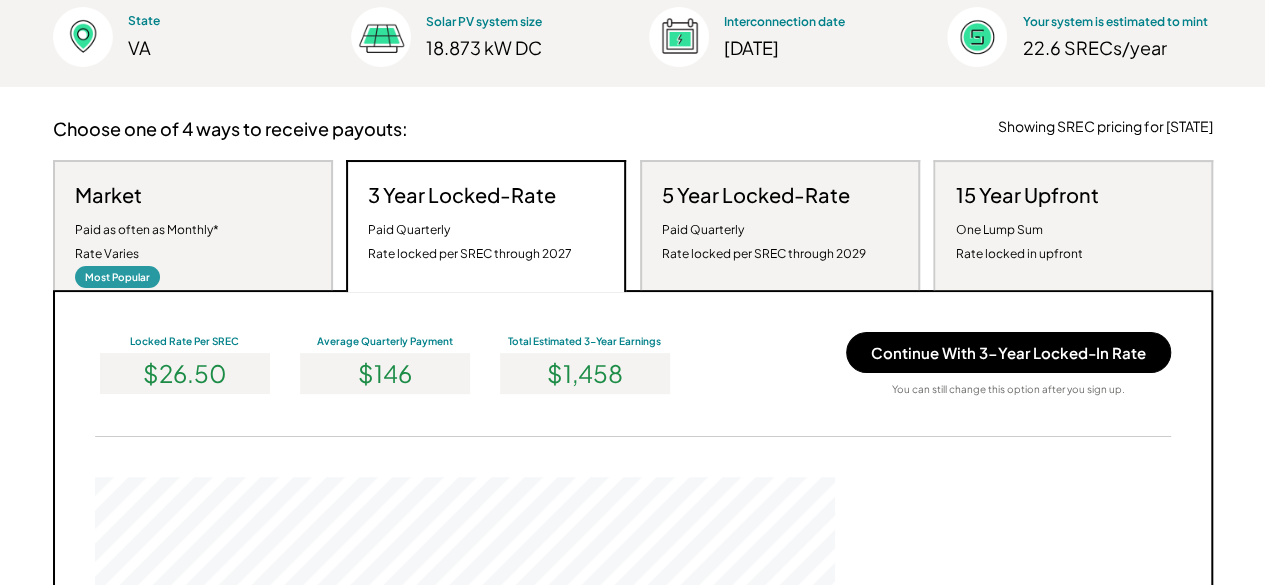 click at bounding box center (633, 436) 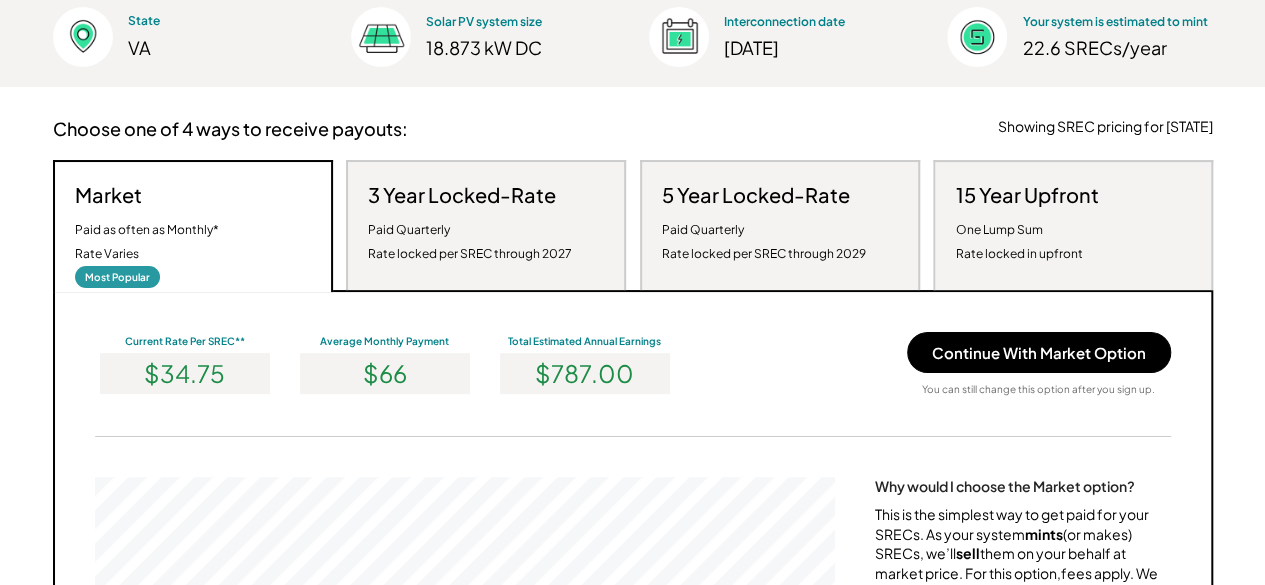 scroll, scrollTop: 999620, scrollLeft: 999260, axis: both 